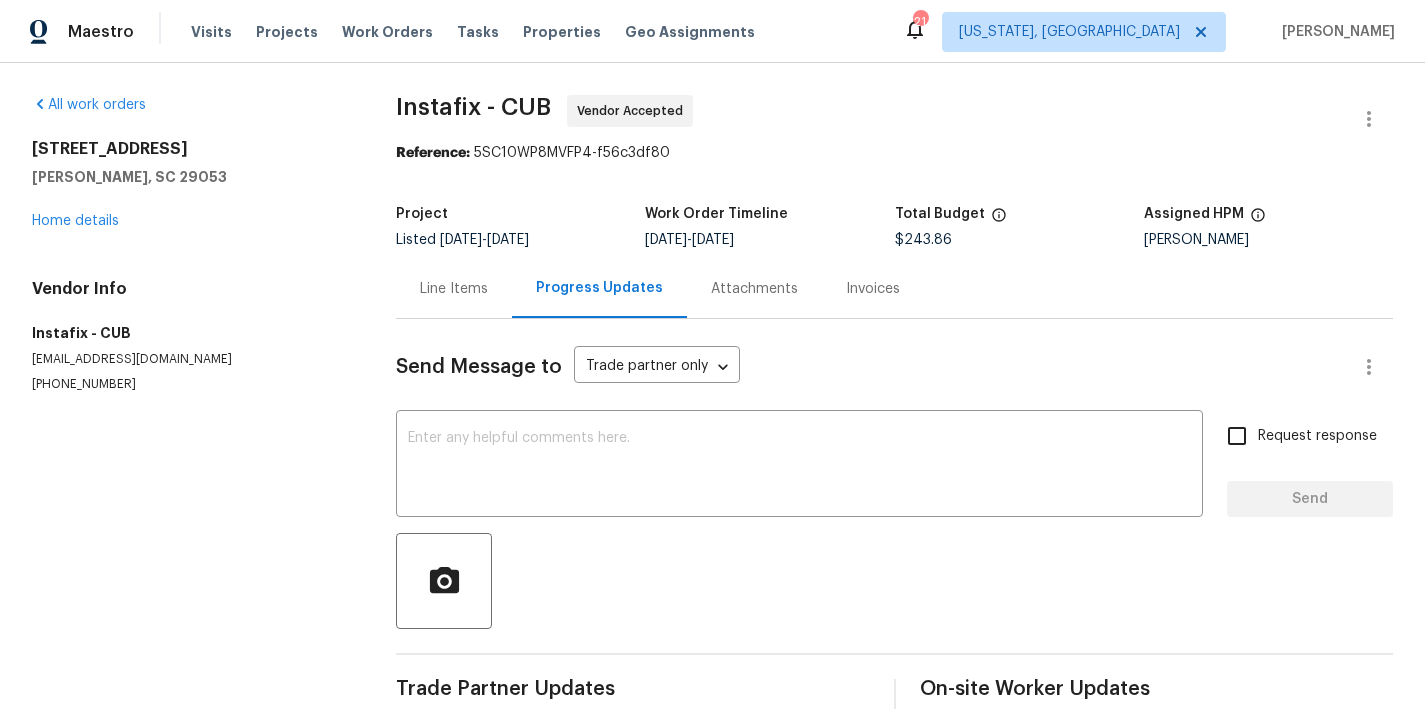 scroll, scrollTop: 0, scrollLeft: 0, axis: both 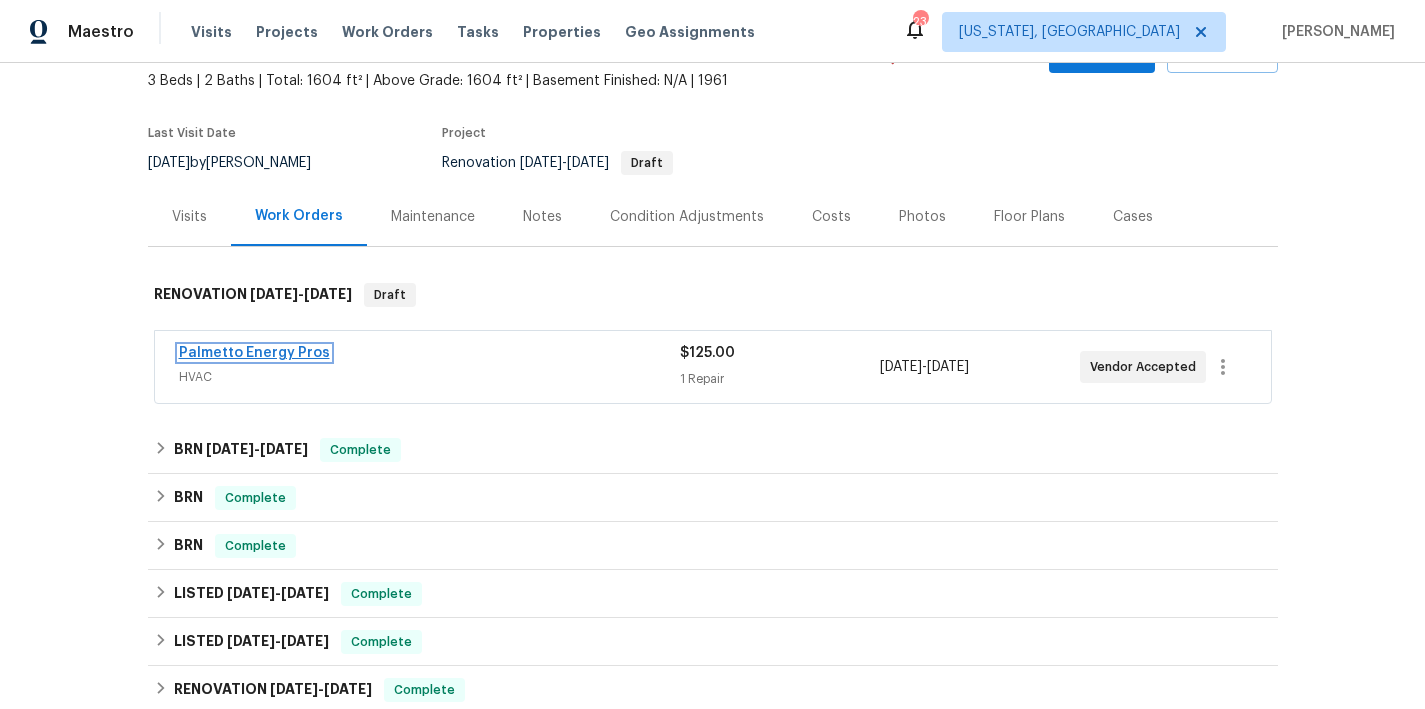 click on "Palmetto Energy Pros" at bounding box center [254, 353] 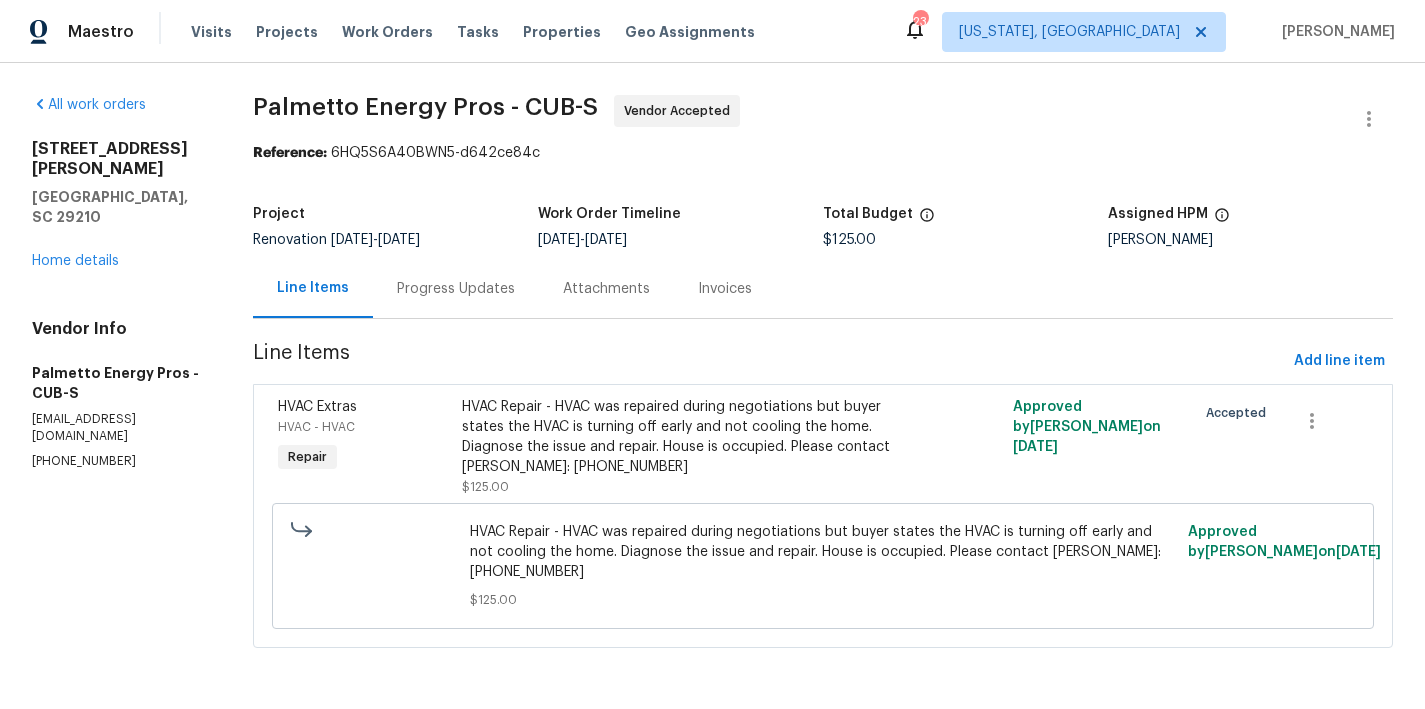 scroll, scrollTop: 10, scrollLeft: 0, axis: vertical 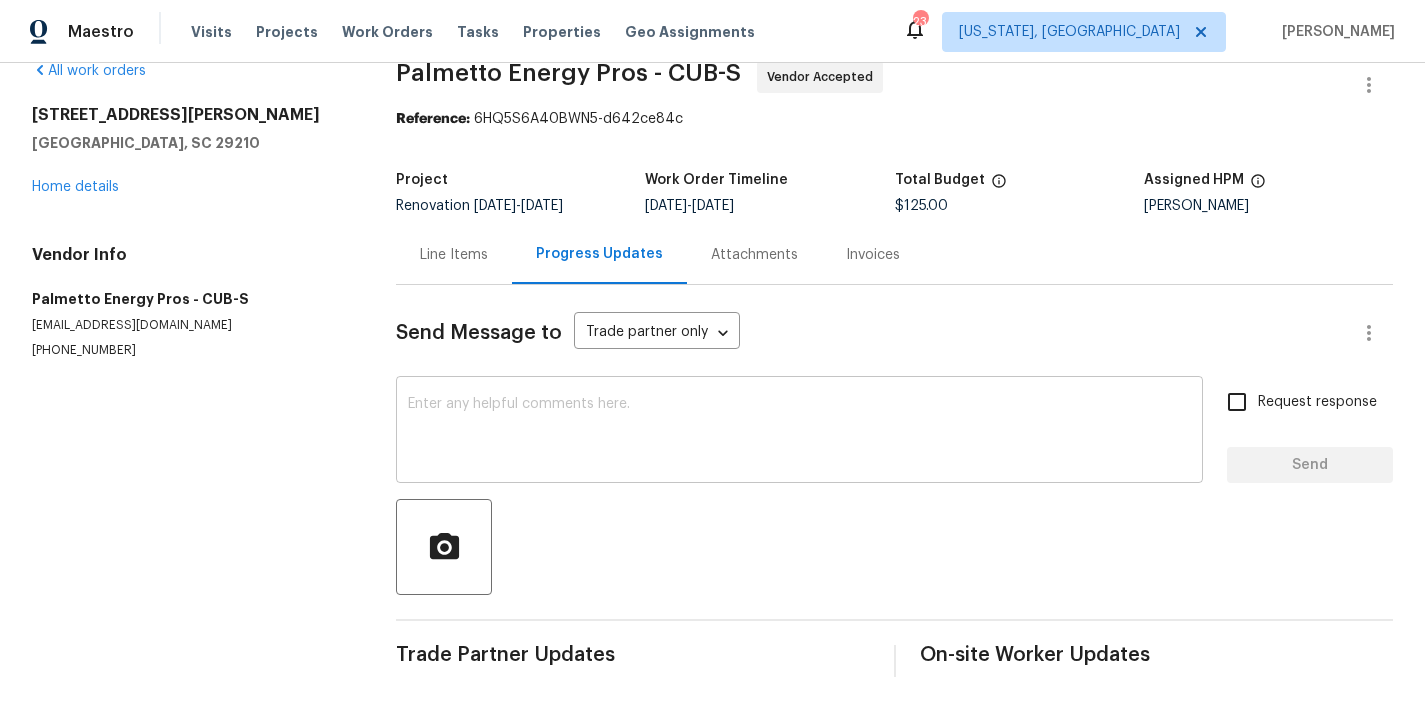 click at bounding box center (799, 432) 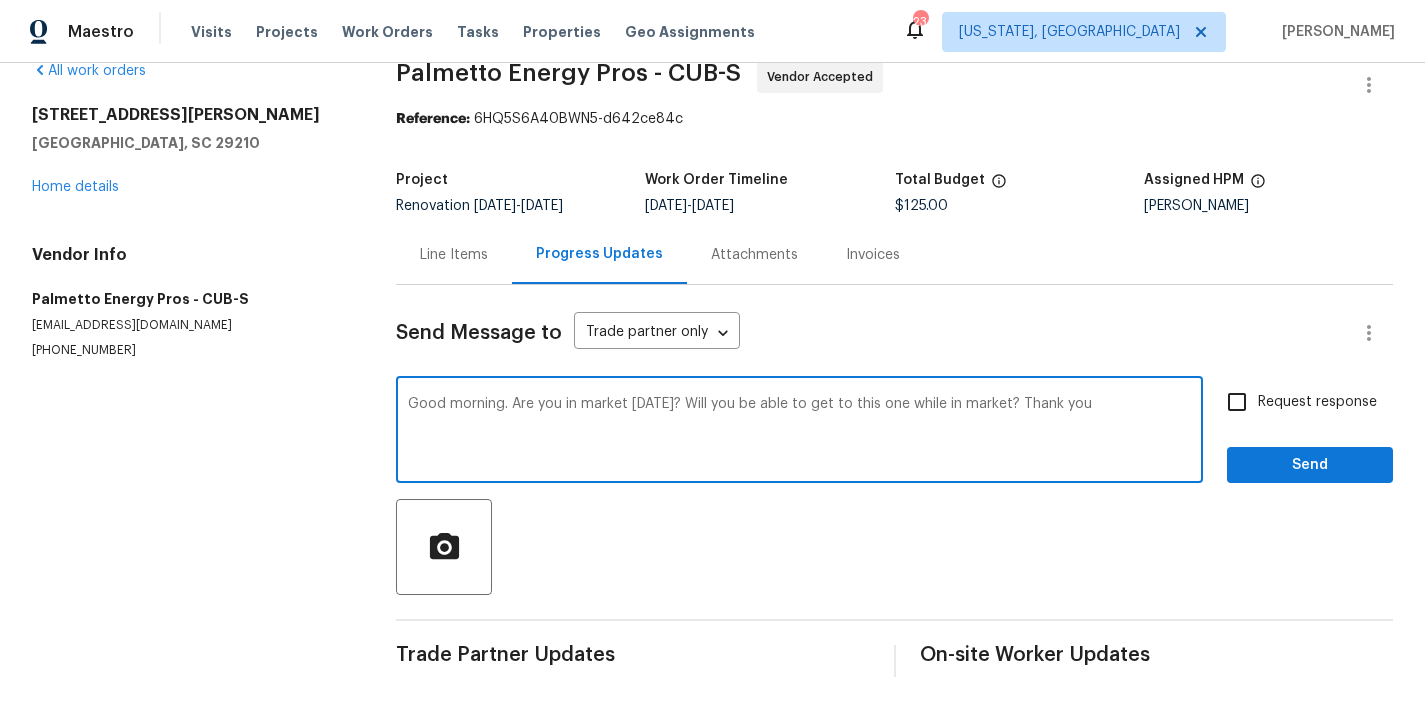 type on "Good morning. Are you in market today? Will you be able to get to this one while in market? Thank you" 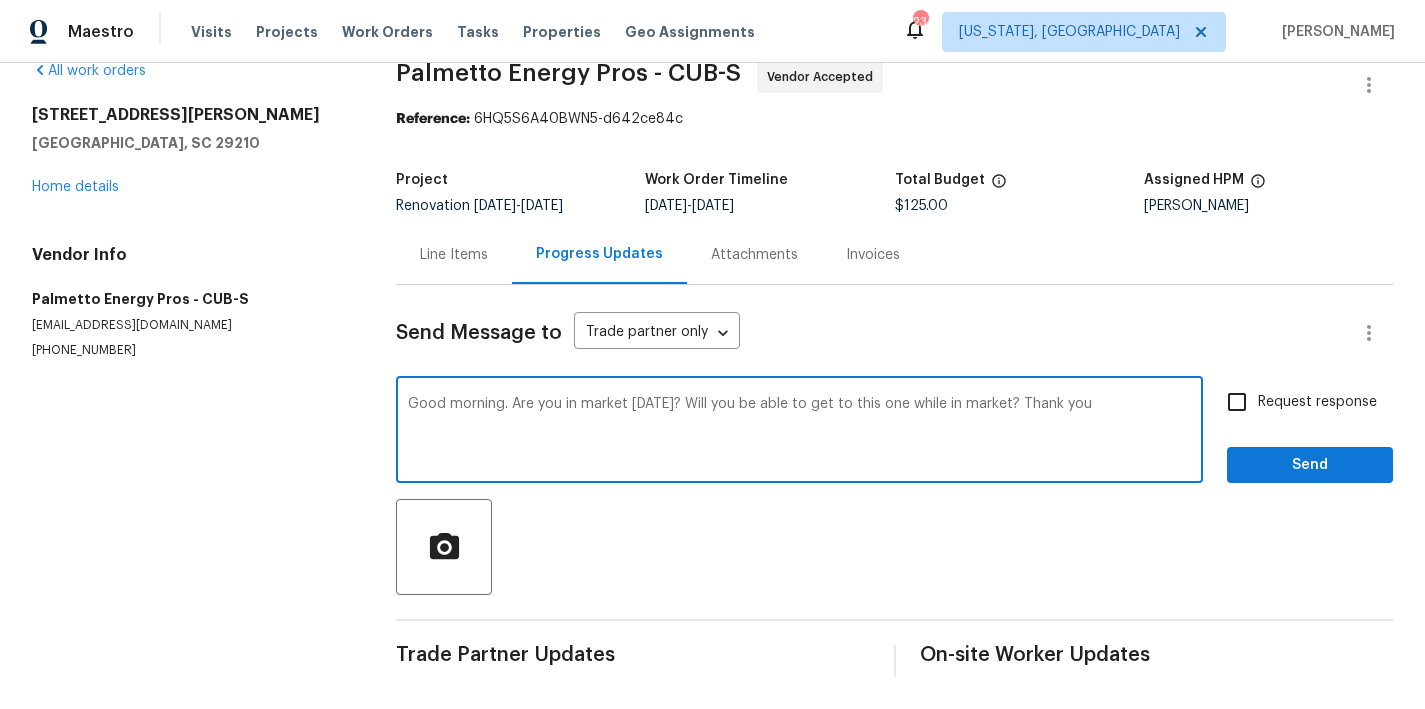 click on "Request response" at bounding box center (1237, 402) 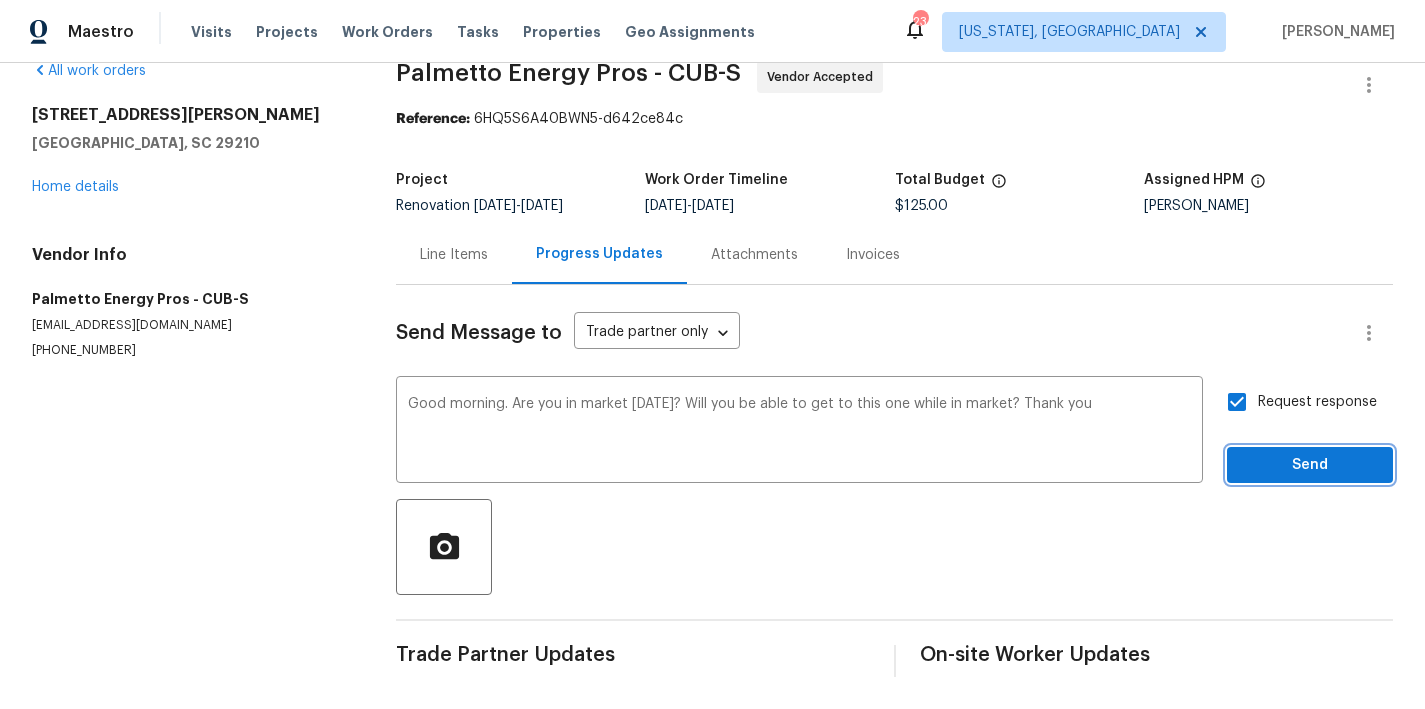 click on "Send" at bounding box center (1310, 465) 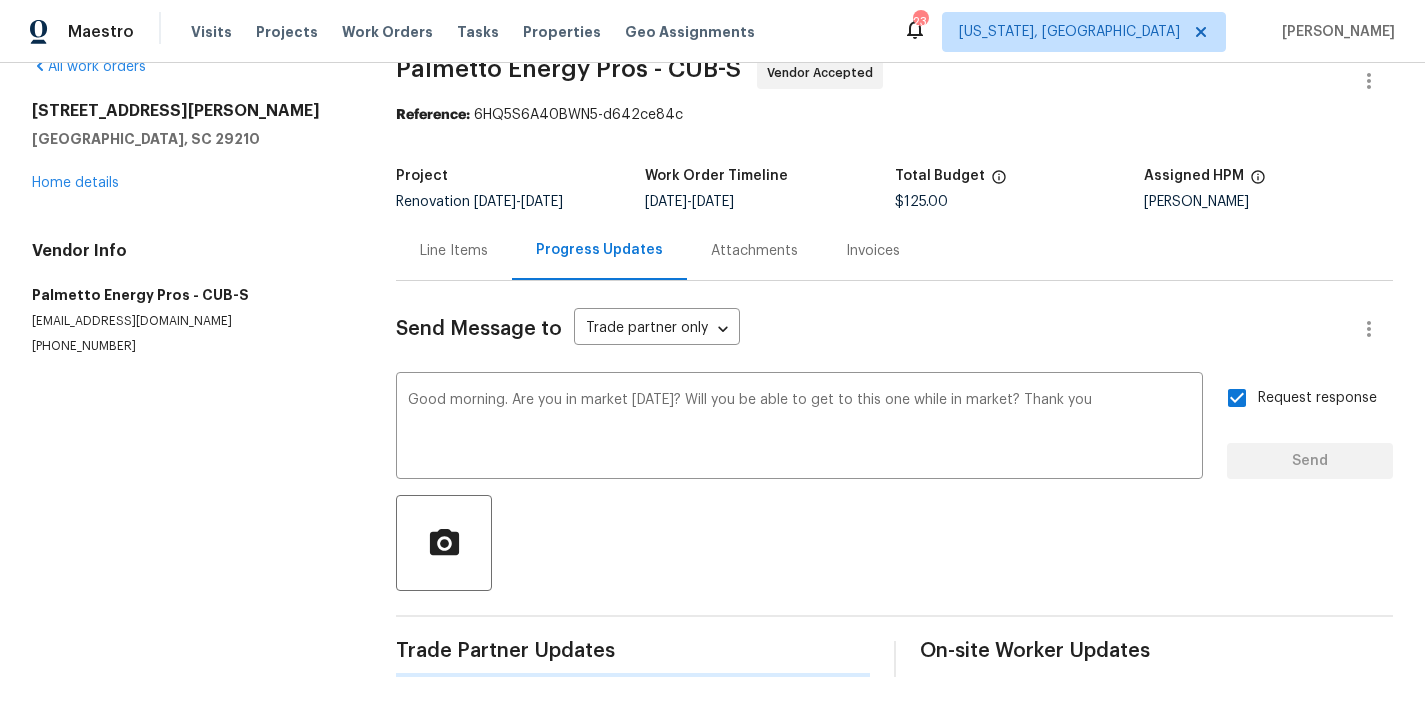 type 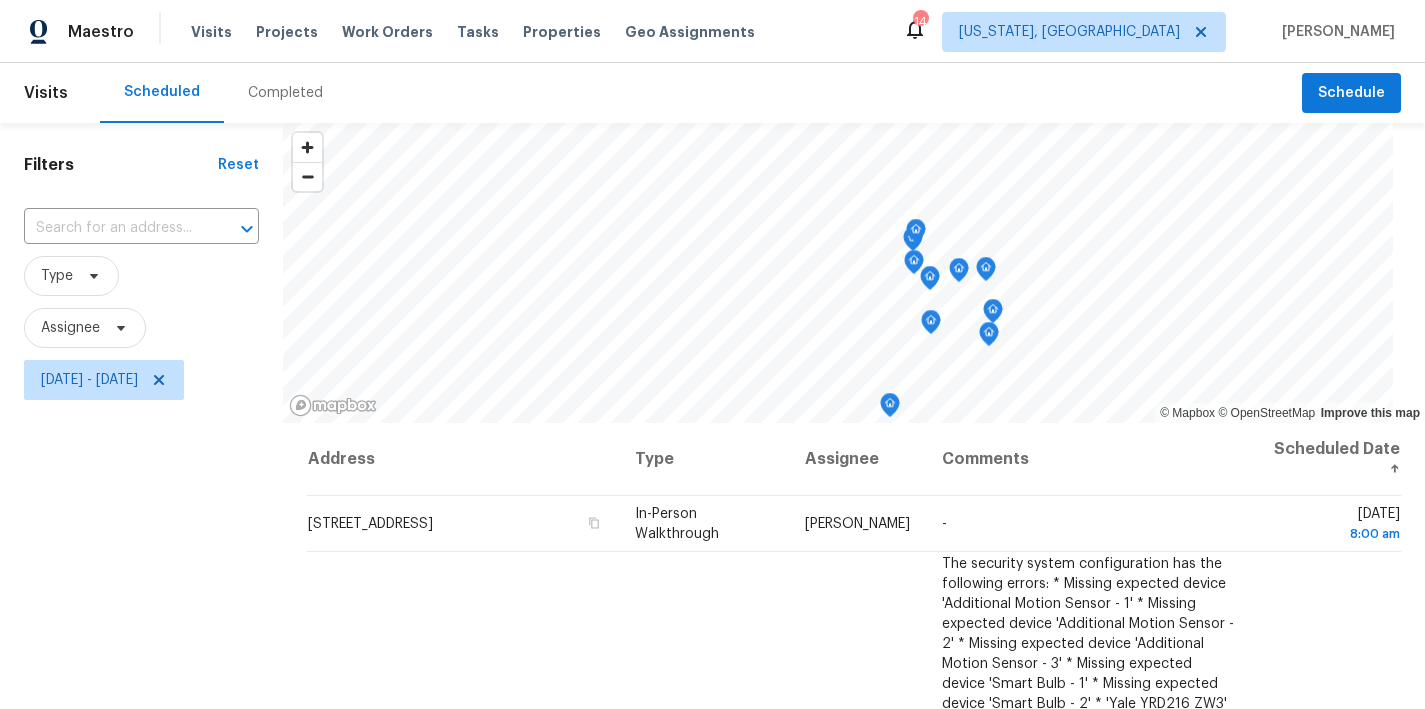 scroll, scrollTop: 0, scrollLeft: 0, axis: both 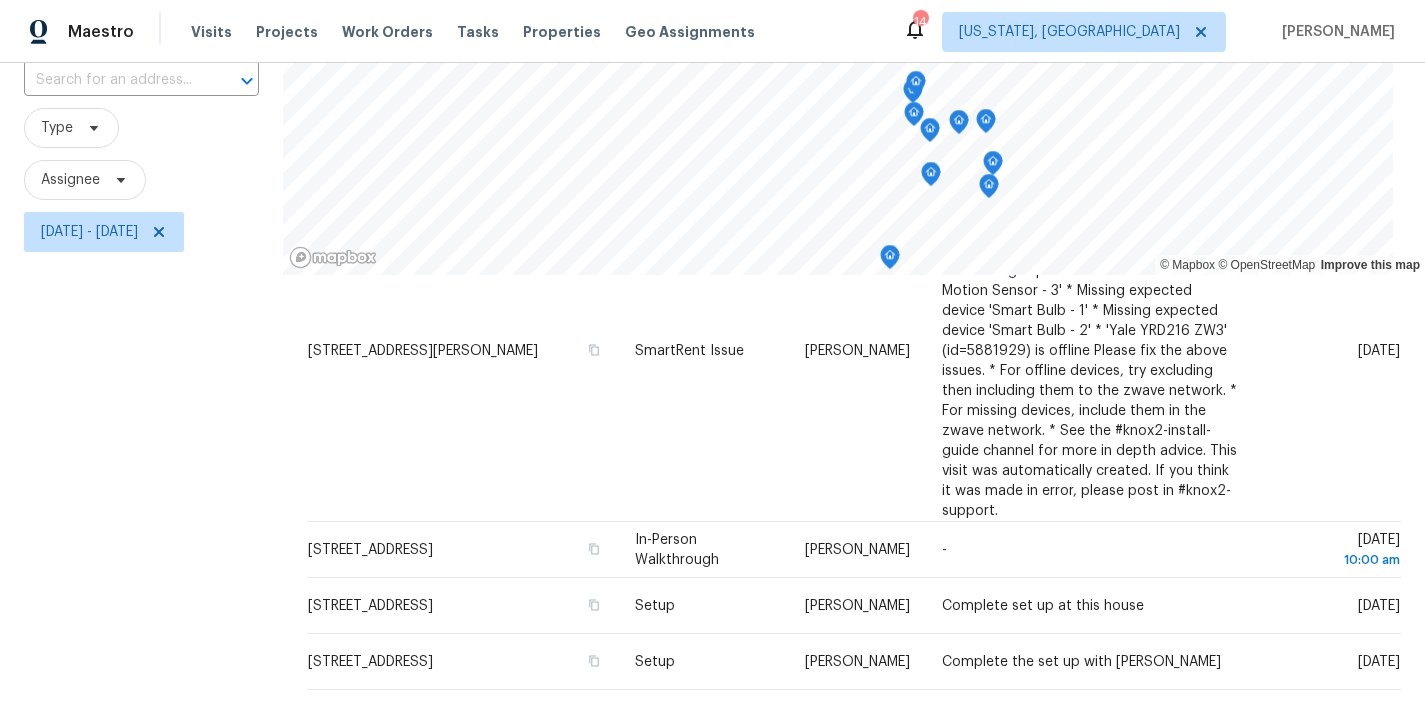 click on "Assignee" at bounding box center (141, 180) 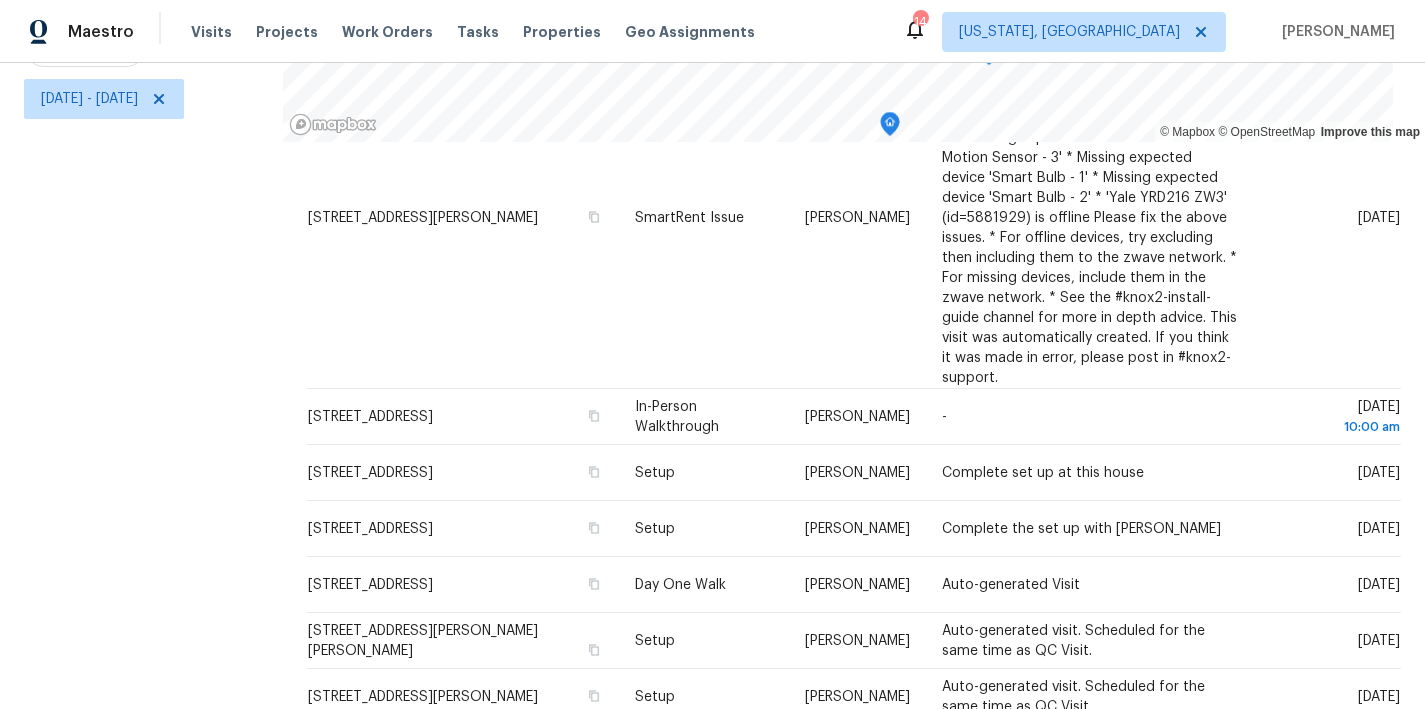 scroll, scrollTop: 296, scrollLeft: 0, axis: vertical 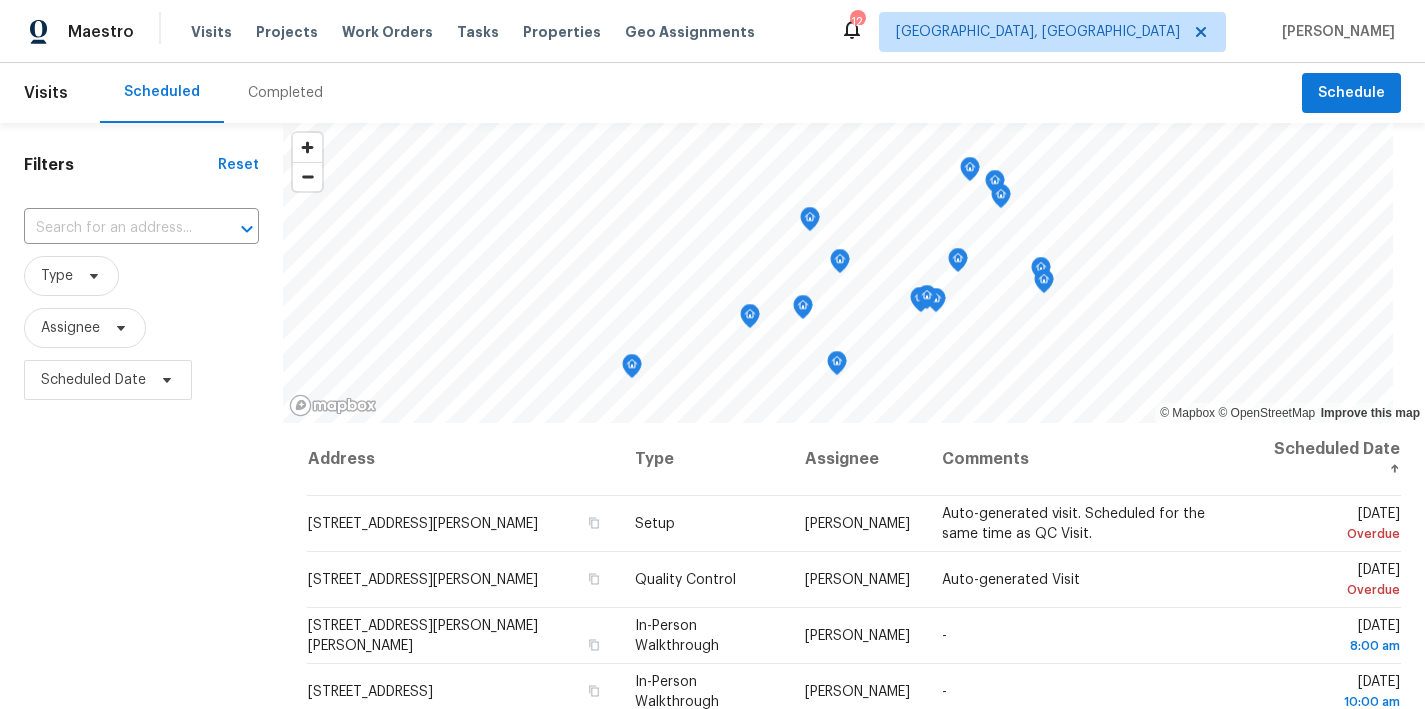click on "Completed" at bounding box center [285, 93] 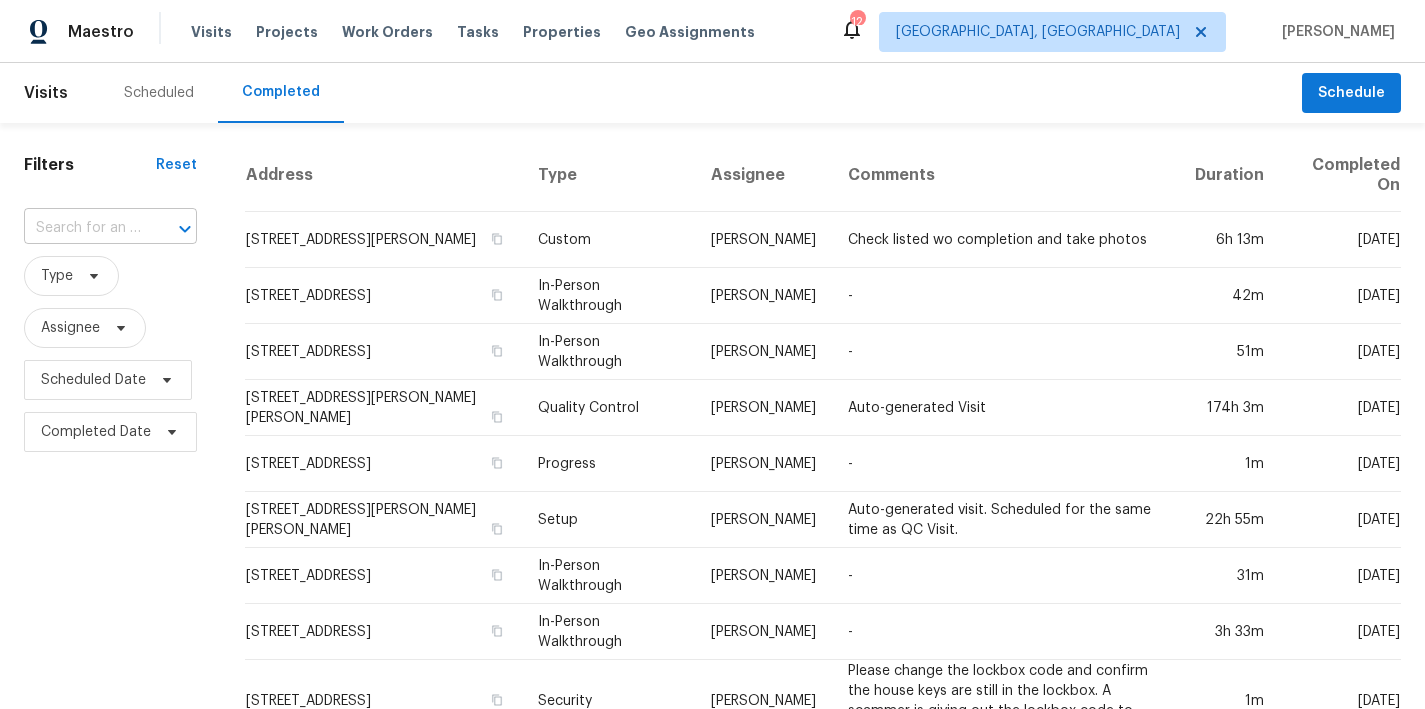 click at bounding box center (82, 228) 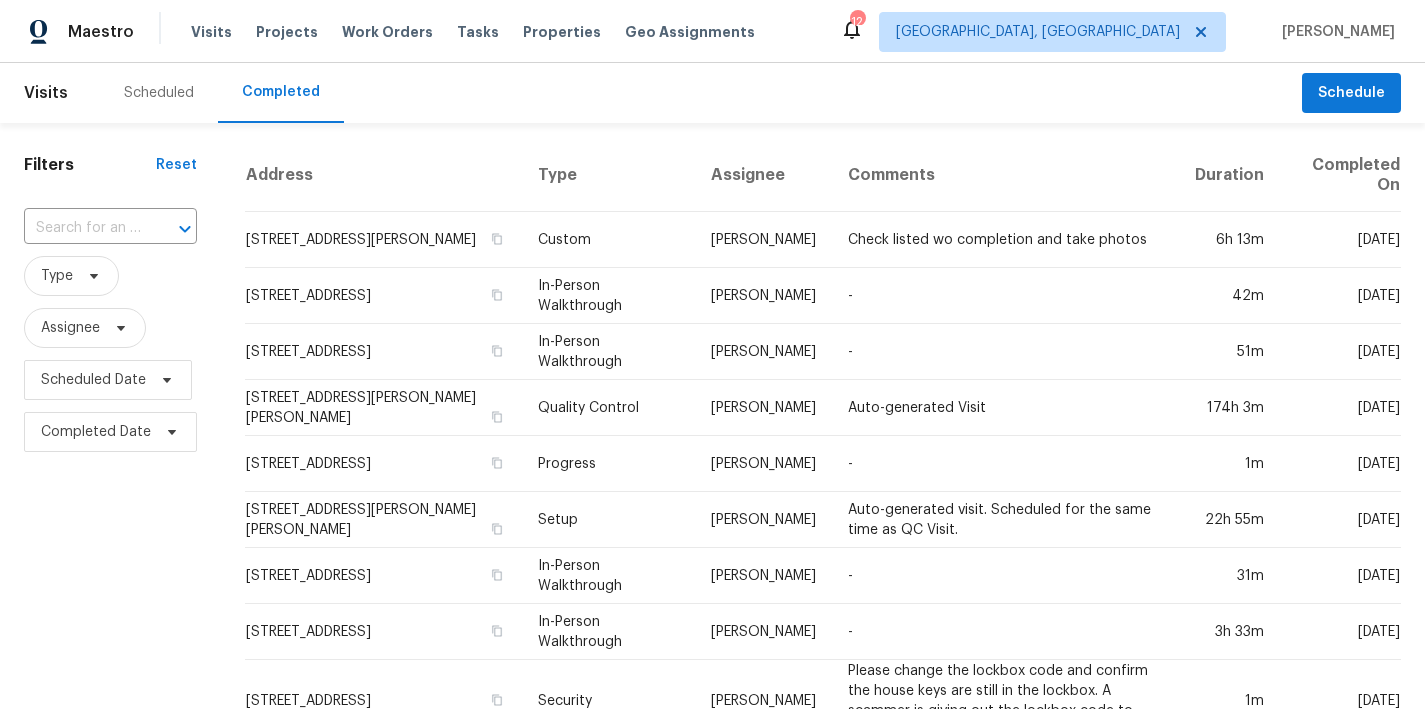 click on "Filters Reset ​ Type Assignee Scheduled Date Completed Date" at bounding box center [110, 767] 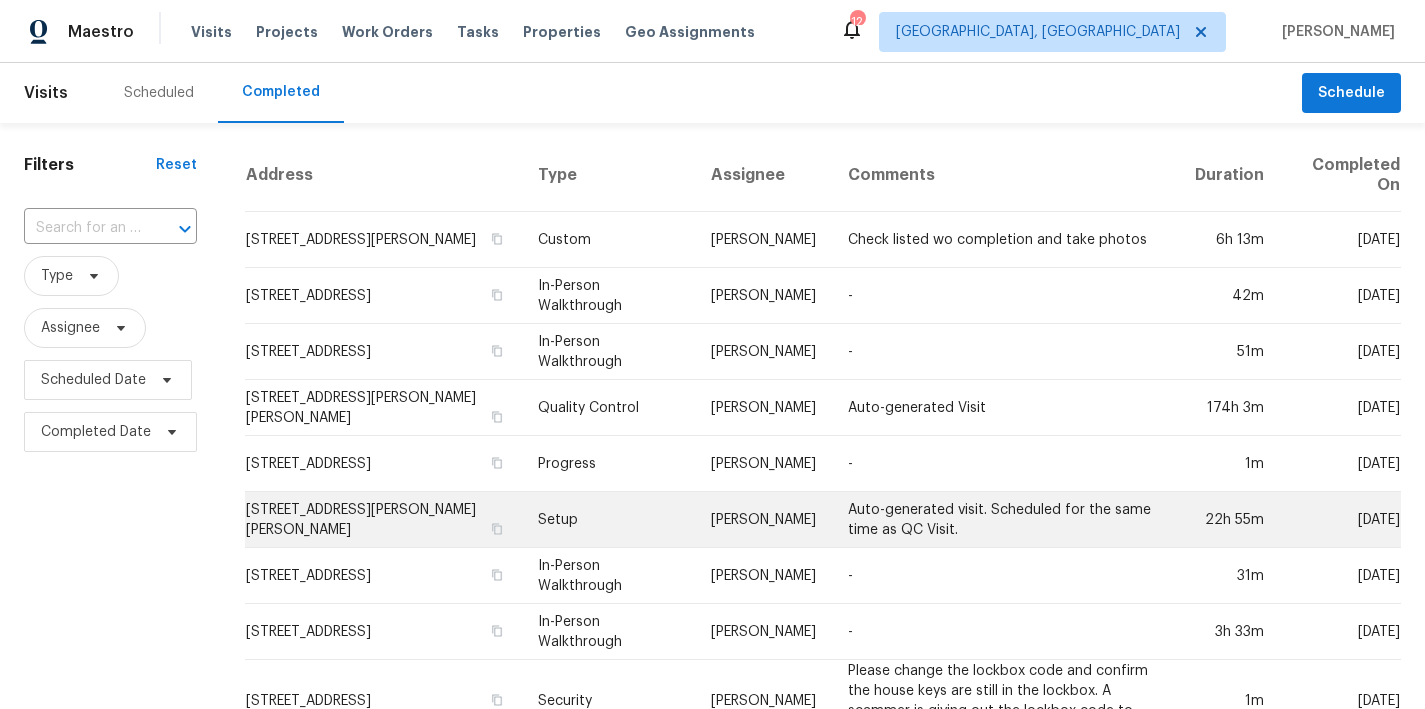 click on "[STREET_ADDRESS][PERSON_NAME][PERSON_NAME]" at bounding box center [383, 520] 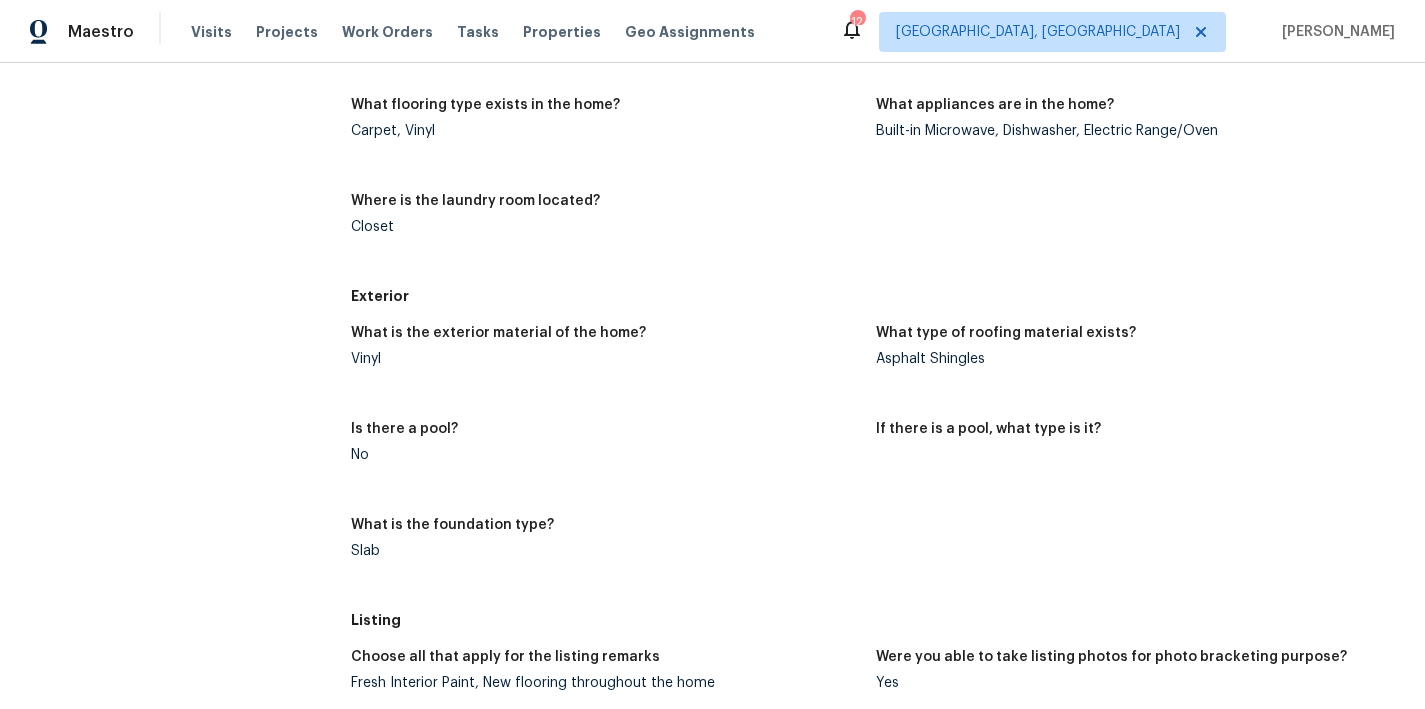 scroll, scrollTop: 1048, scrollLeft: 0, axis: vertical 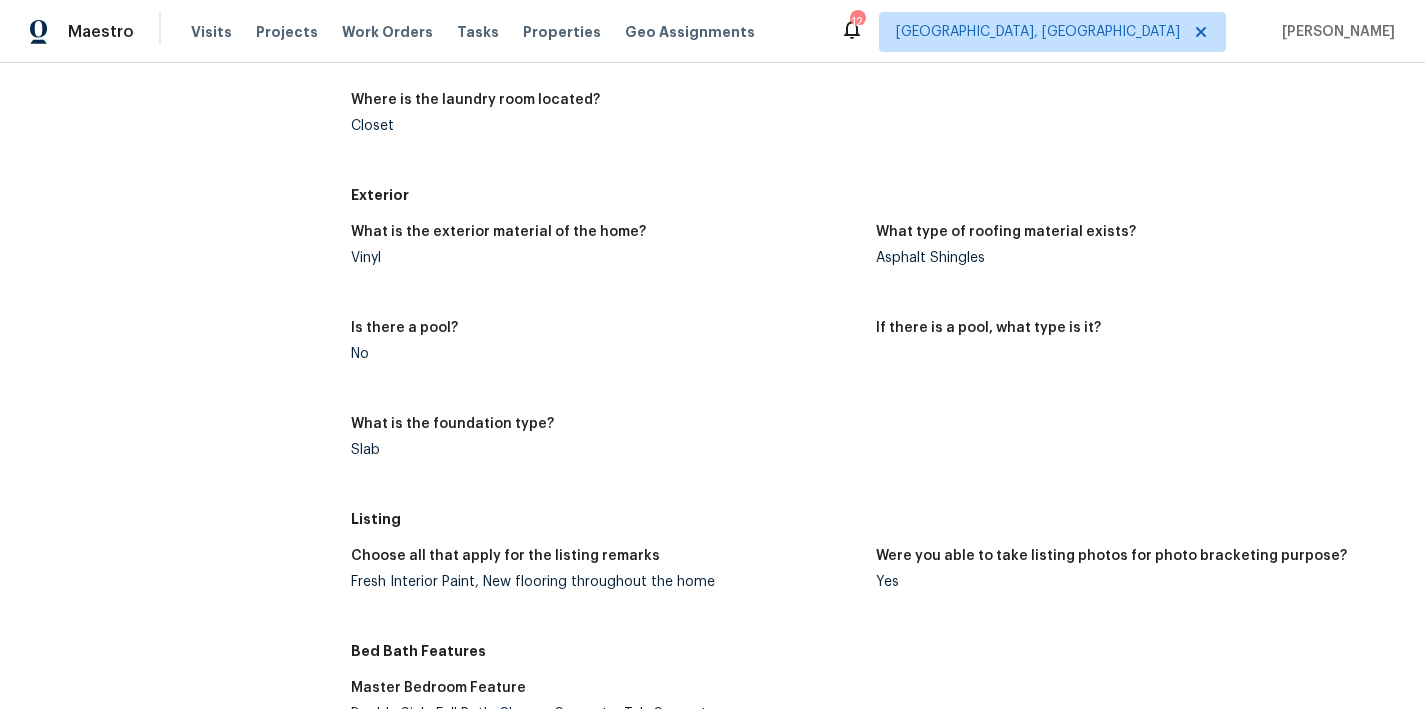 click on "Asphalt Shingles" at bounding box center (1130, 258) 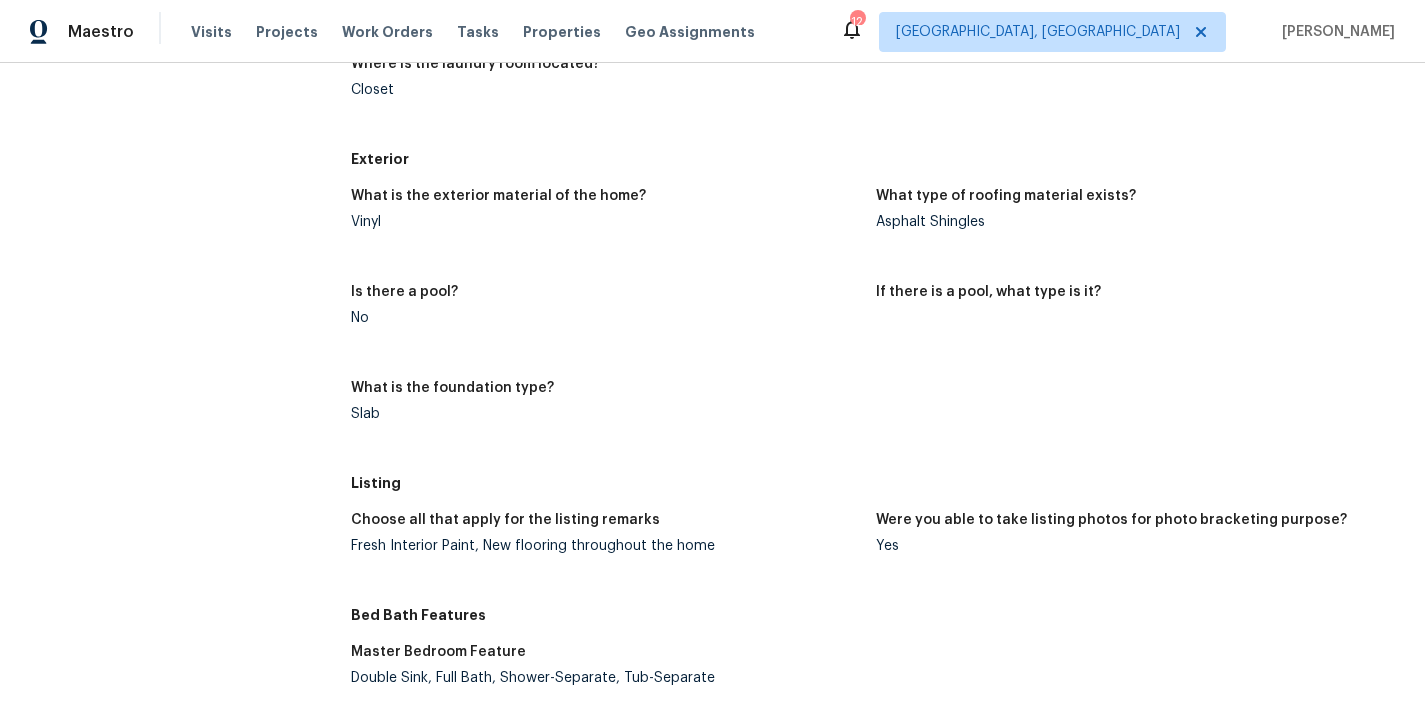 scroll, scrollTop: 1113, scrollLeft: 0, axis: vertical 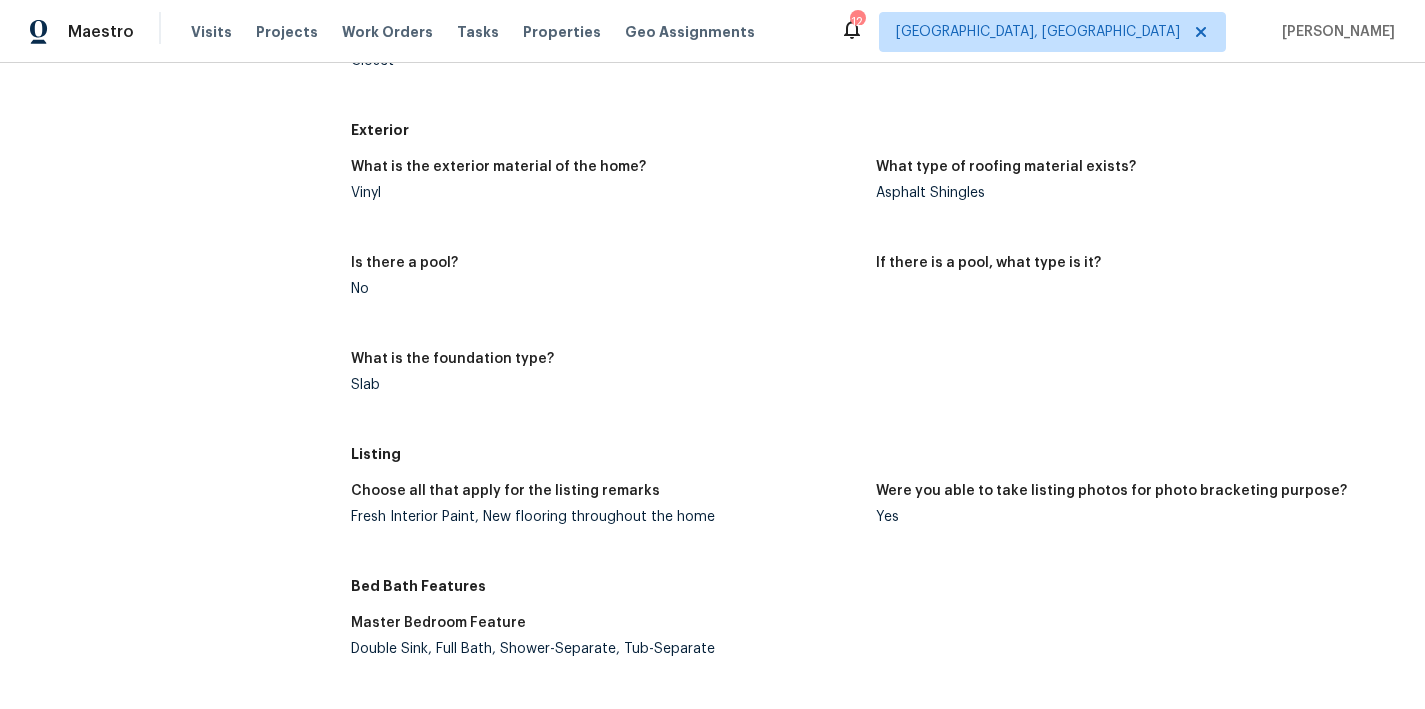 click on "If there is a pool, what type is it?" at bounding box center [1138, 292] 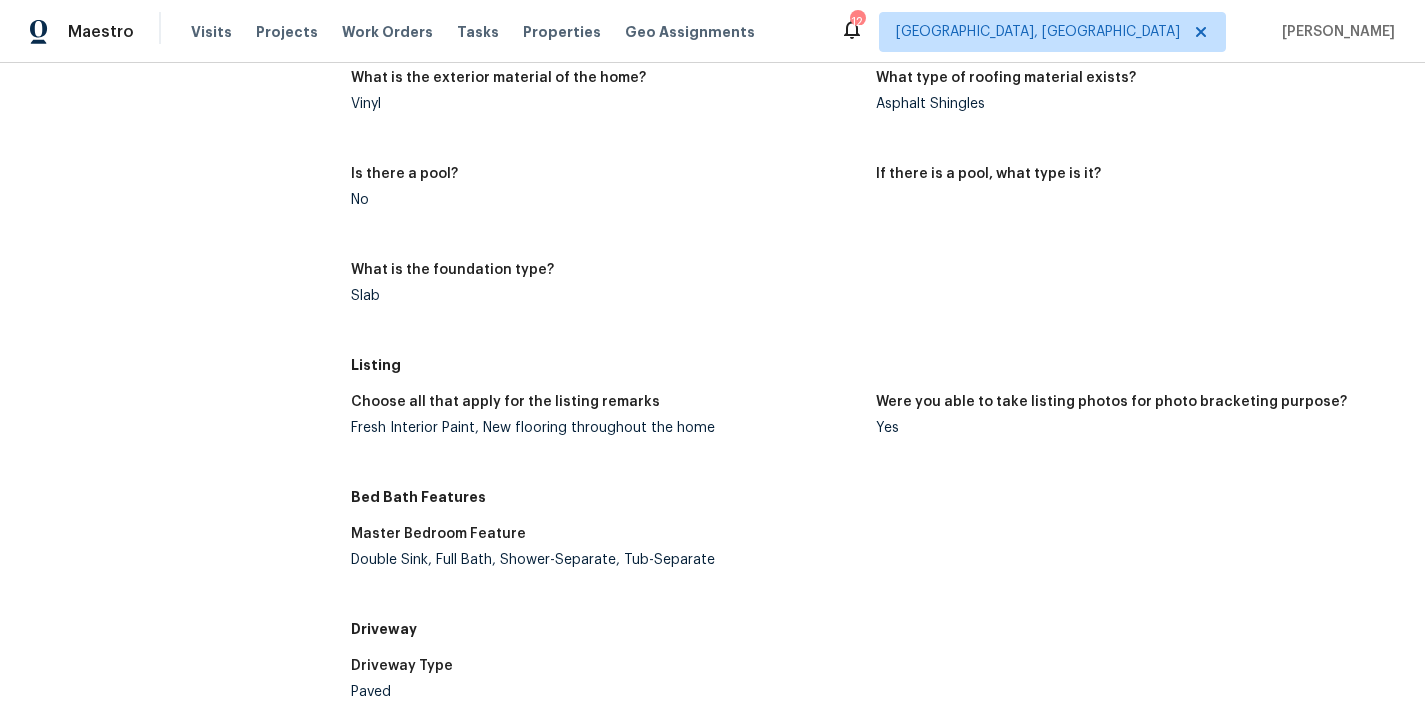 scroll, scrollTop: 1221, scrollLeft: 0, axis: vertical 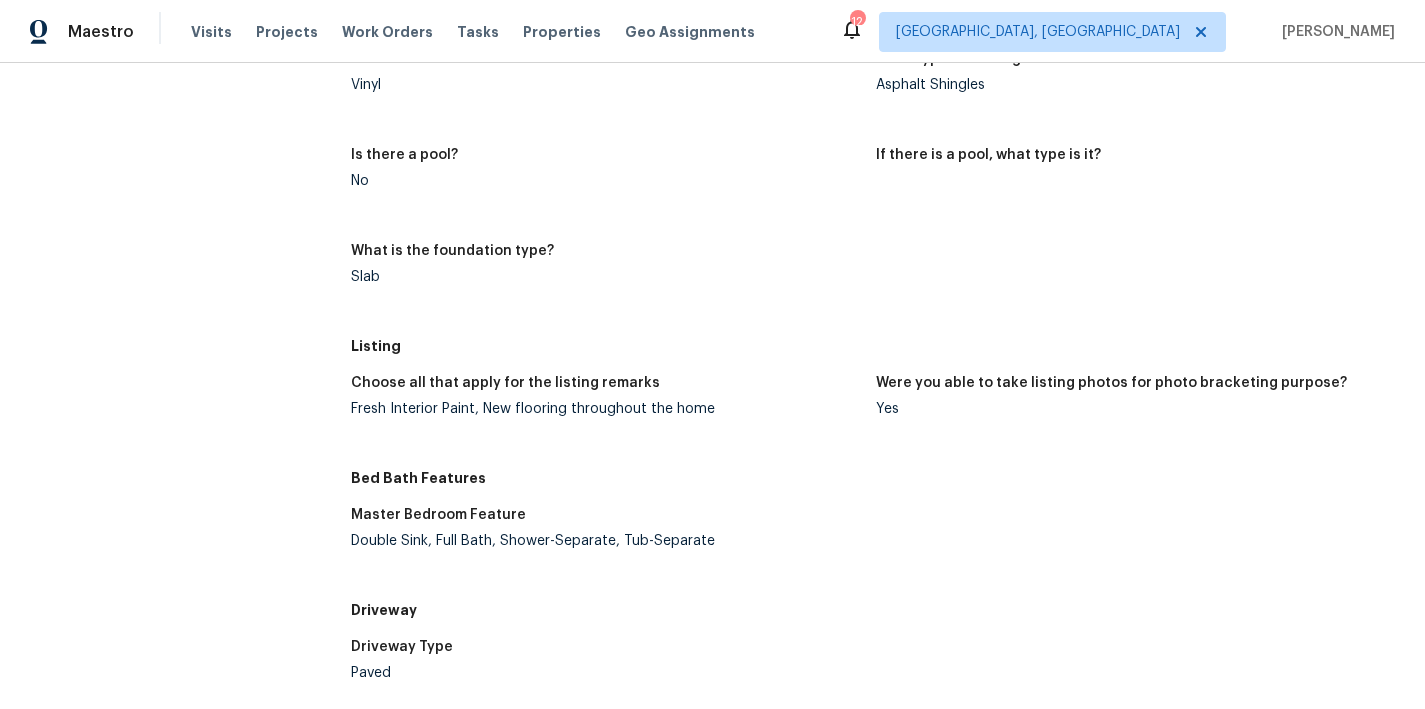click on "What is the foundation type? Slab" at bounding box center [613, 280] 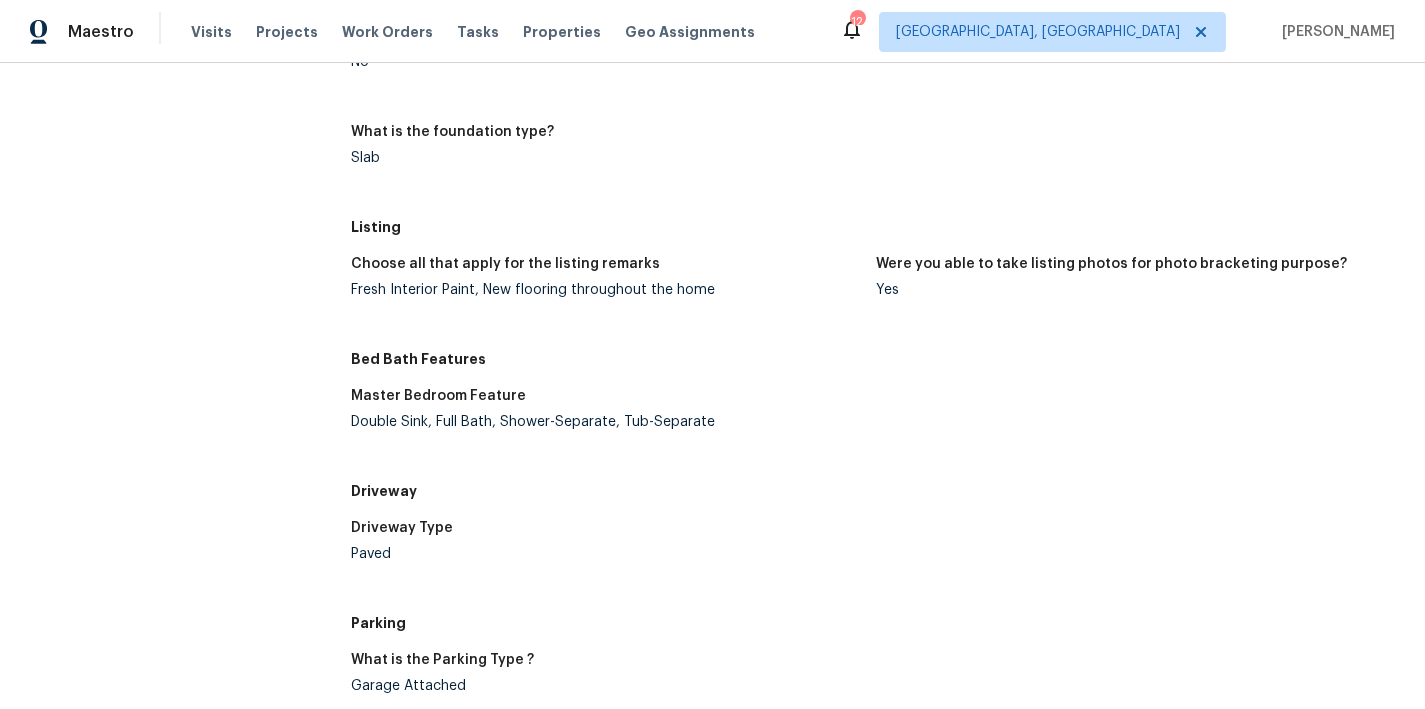 scroll, scrollTop: 1343, scrollLeft: 0, axis: vertical 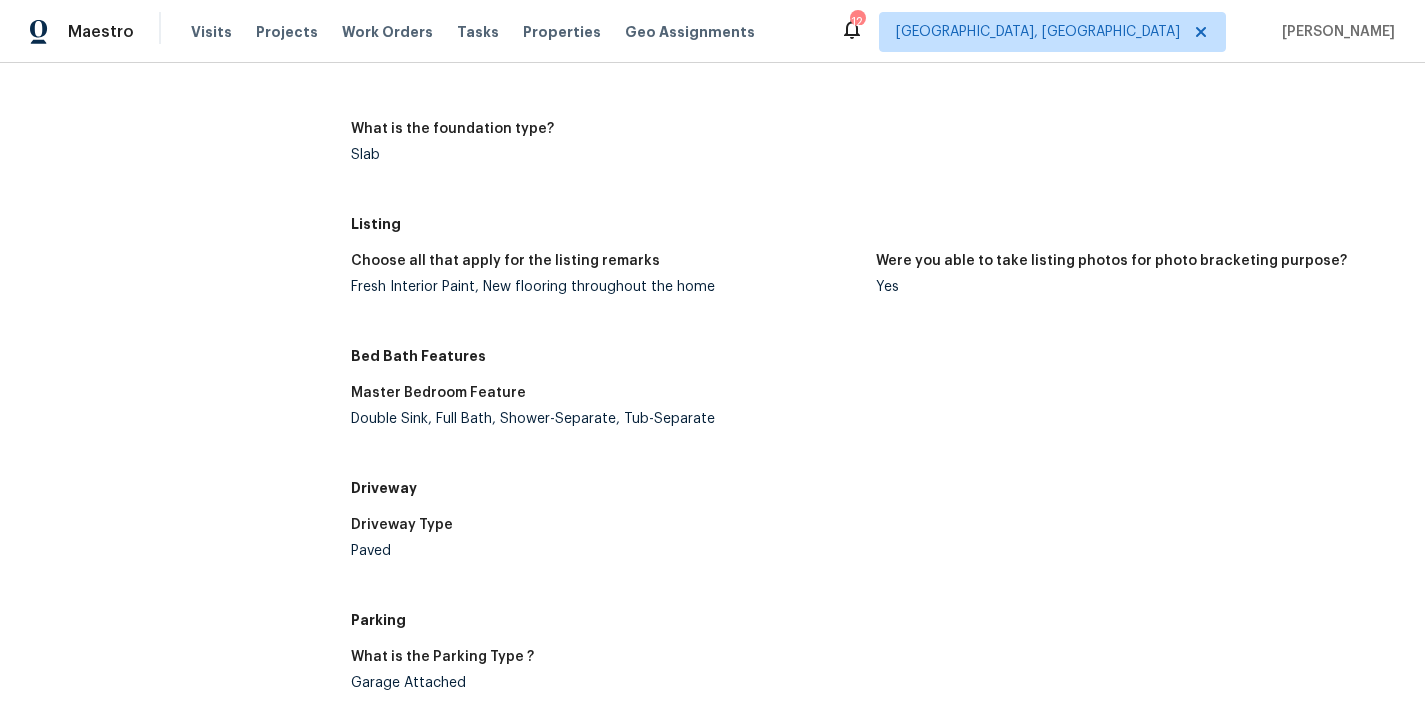 click on "All visits [STREET_ADDRESS][PERSON_NAME][PERSON_NAME] Home details Other Visits Quality Control [DATE] Progress [DATE] Day One Walk [DATE] In-Person Walkthrough [DATE] Setup Completed:  [DATE] 18:11 PM  to   [DATE] 17:07 PM Assignee [PERSON_NAME] Total Scopes 0 Due Date [DATE] Questions Access Please verify the lockbox code is 6152 Done Provide a photo of the location of the lockbox with key in it. Utilities Is gas service active at the house? If service is off, please provide a photo of the meter number and closed valve. Not Applicable What type of HVAC is in the home? Forced Air Does the home have a septic tank or sewer service? Sewer Maintenance Does this home need landscaping service? If so, what should the cadence be? Weekly Interior Details Does the home have a basement? No basement If there are fireplaces, what type? None What flooring type exists in the home? Carpet, Vinyl What appliances are in the home? Where is the laundry room located? Closet Vinyl" at bounding box center (712, -4) 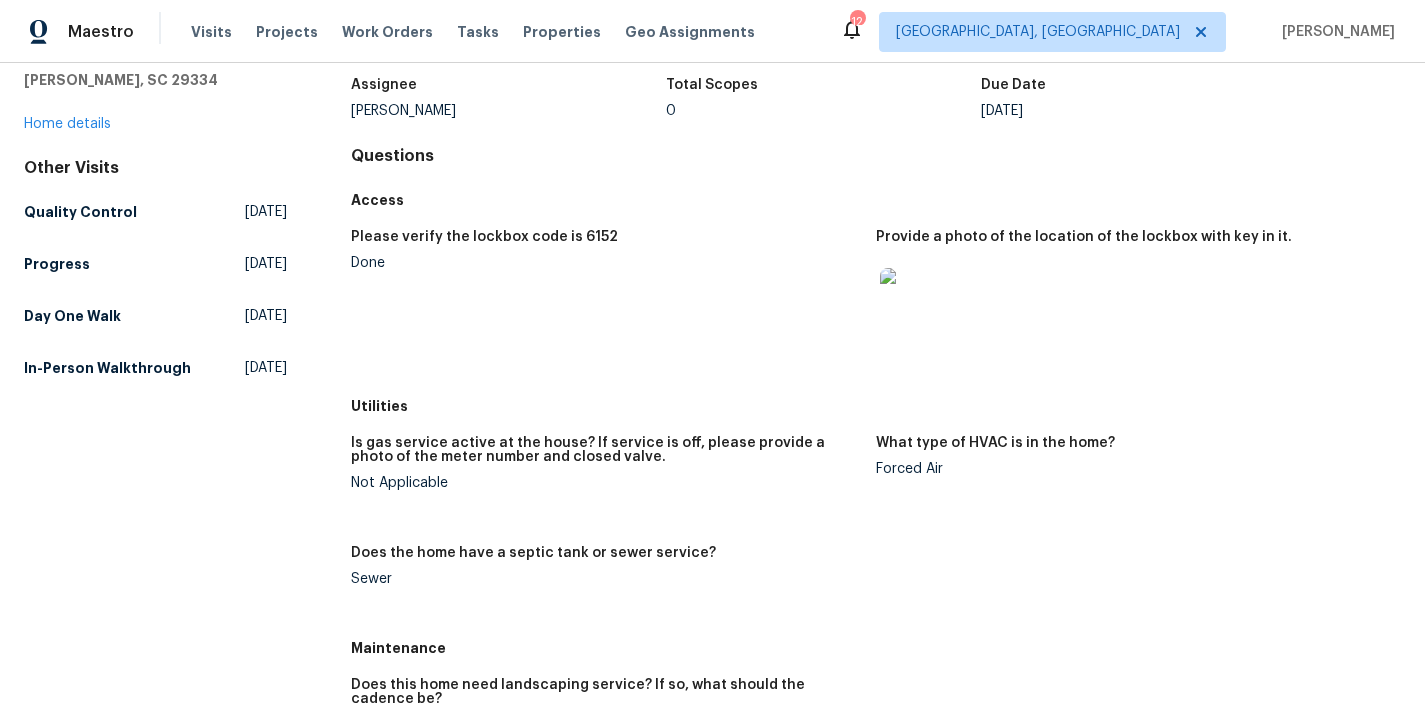 scroll, scrollTop: 0, scrollLeft: 0, axis: both 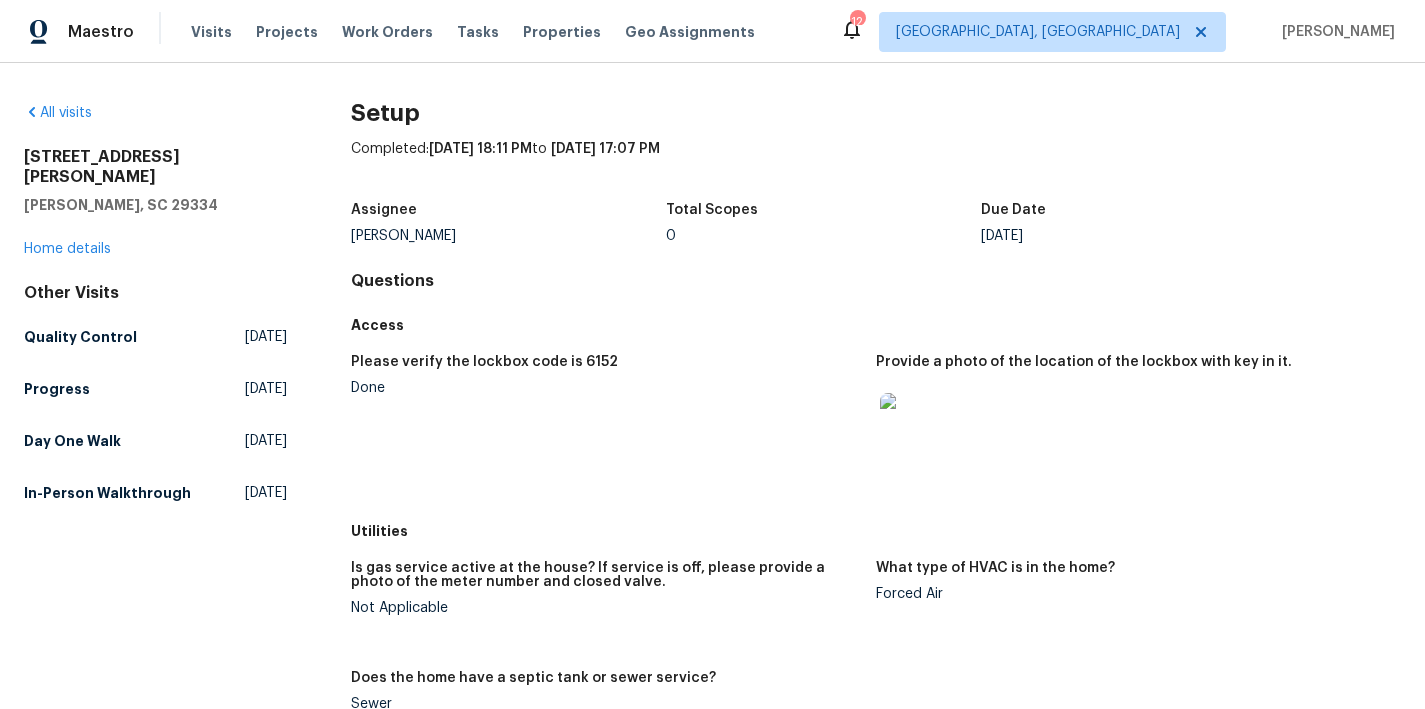 click on "Please verify the lockbox code is 6152 Done" at bounding box center (613, 428) 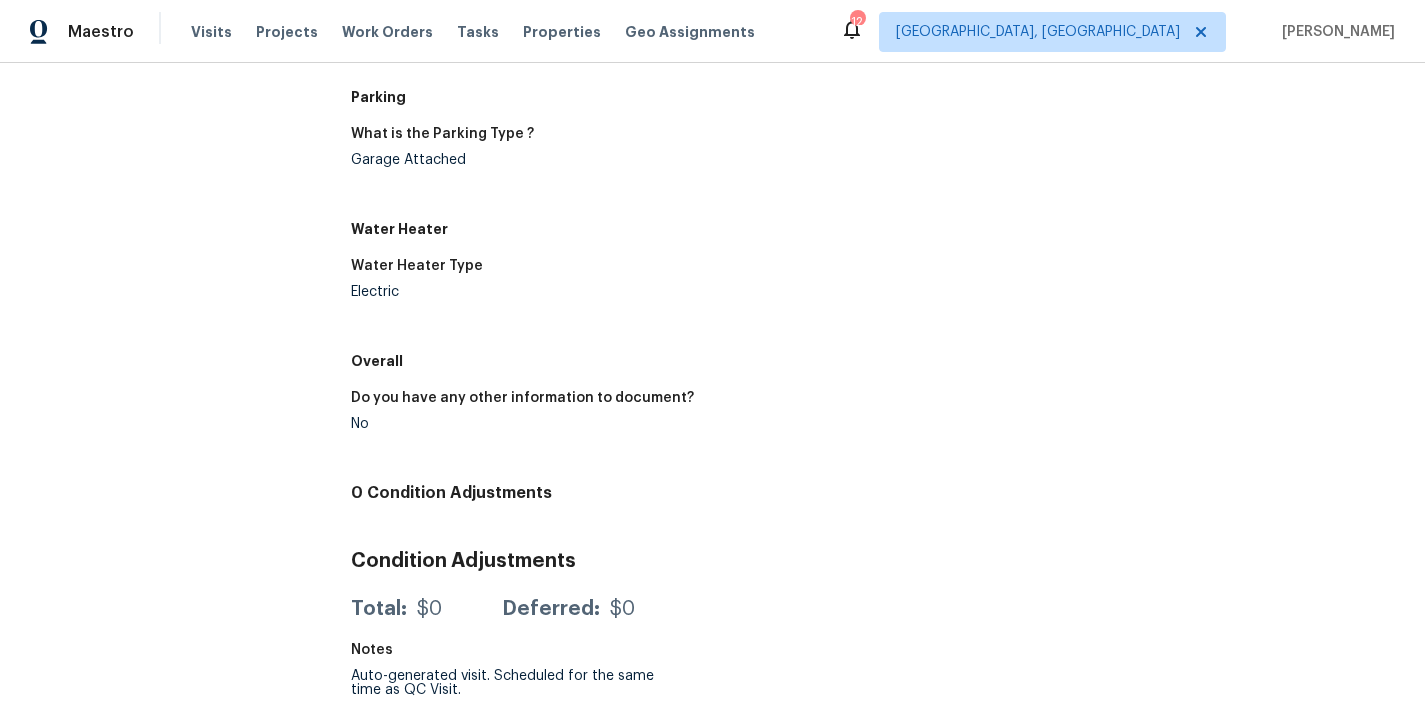 scroll, scrollTop: 1881, scrollLeft: 0, axis: vertical 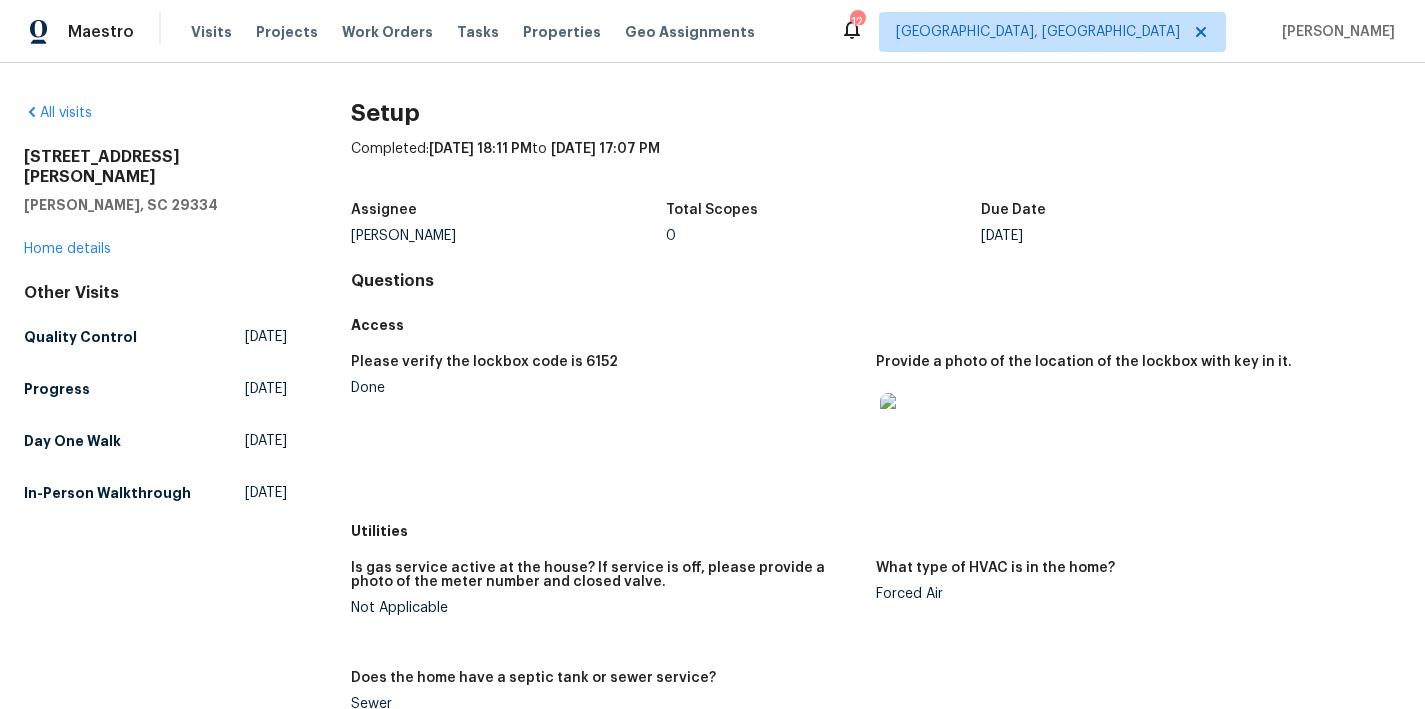 click on "All visits [STREET_ADDRESS][PERSON_NAME][PERSON_NAME] Home details Other Visits Quality Control [DATE] Progress [DATE] Day One Walk [DATE] In-Person Walkthrough [DATE] Setup Completed:  [DATE] 18:11 PM  to   [DATE] 17:07 PM Assignee [PERSON_NAME] Total Scopes 0 Due Date [DATE] Questions Access Please verify the lockbox code is 6152 Done Provide a photo of the location of the lockbox with key in it. Utilities Is gas service active at the house? If service is off, please provide a photo of the meter number and closed valve. Not Applicable What type of HVAC is in the home? Forced Air Does the home have a septic tank or sewer service? Sewer Maintenance Does this home need landscaping service? If so, what should the cadence be? Weekly Interior Details Does the home have a basement? No basement If there are fireplaces, what type? None What flooring type exists in the home? Carpet, Vinyl What appliances are in the home? Where is the laundry room located? Closet Vinyl" at bounding box center (712, 386) 